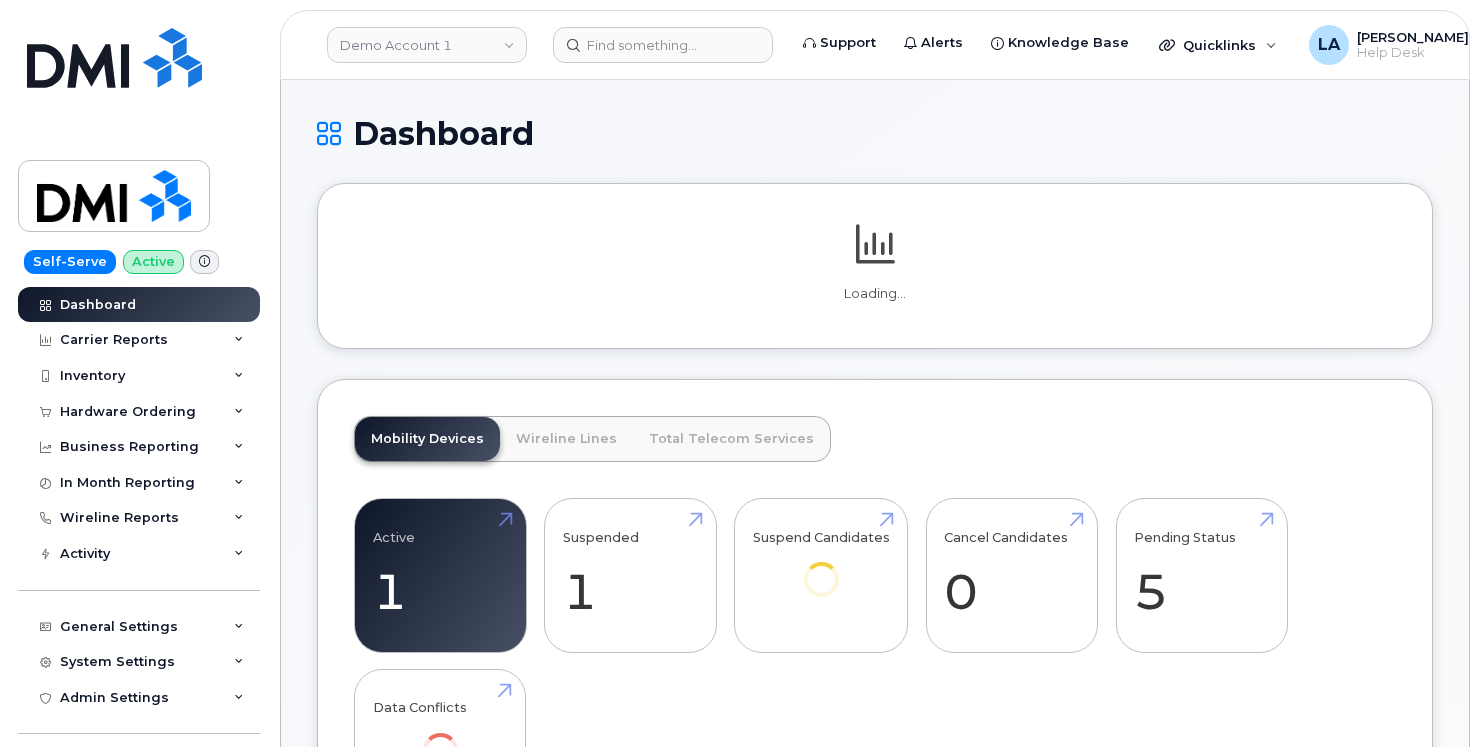 scroll, scrollTop: 0, scrollLeft: 0, axis: both 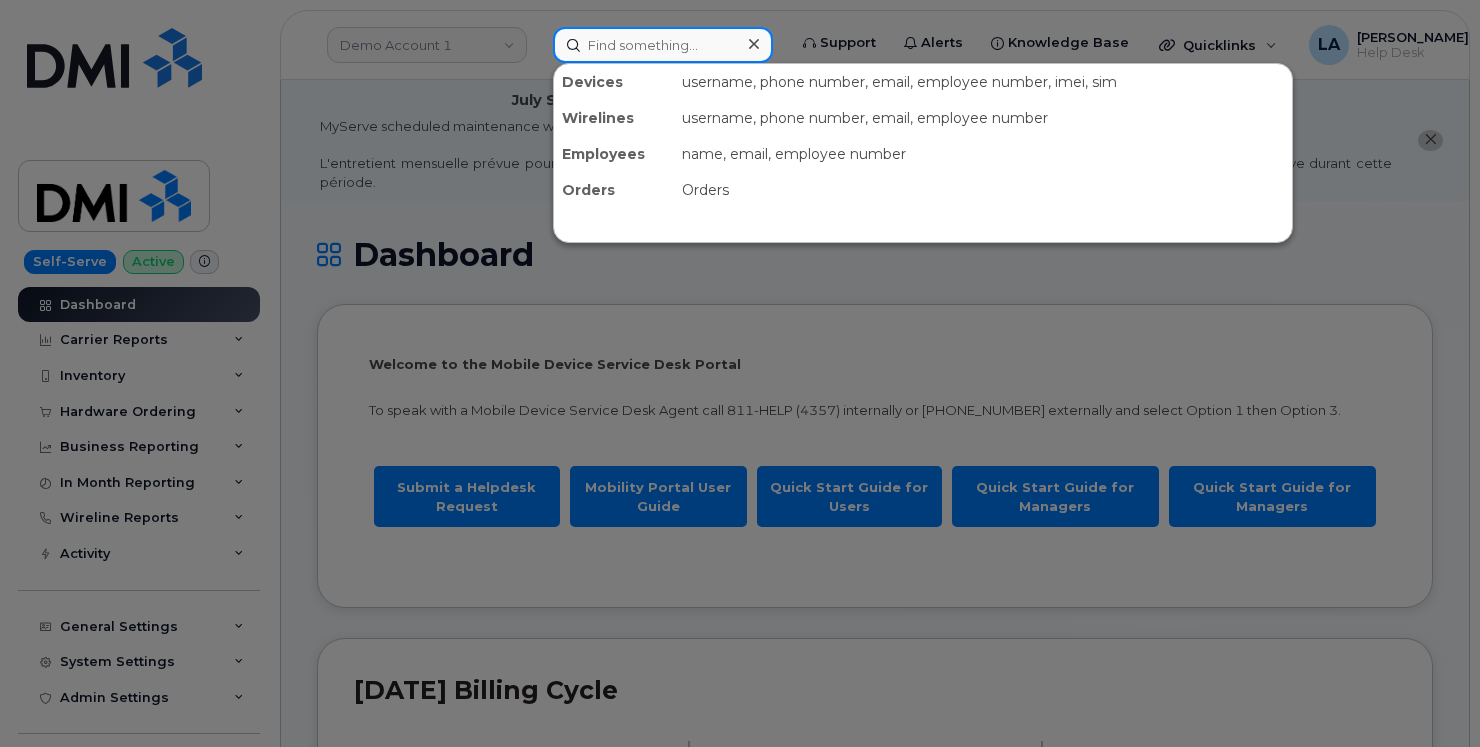 click at bounding box center [663, 45] 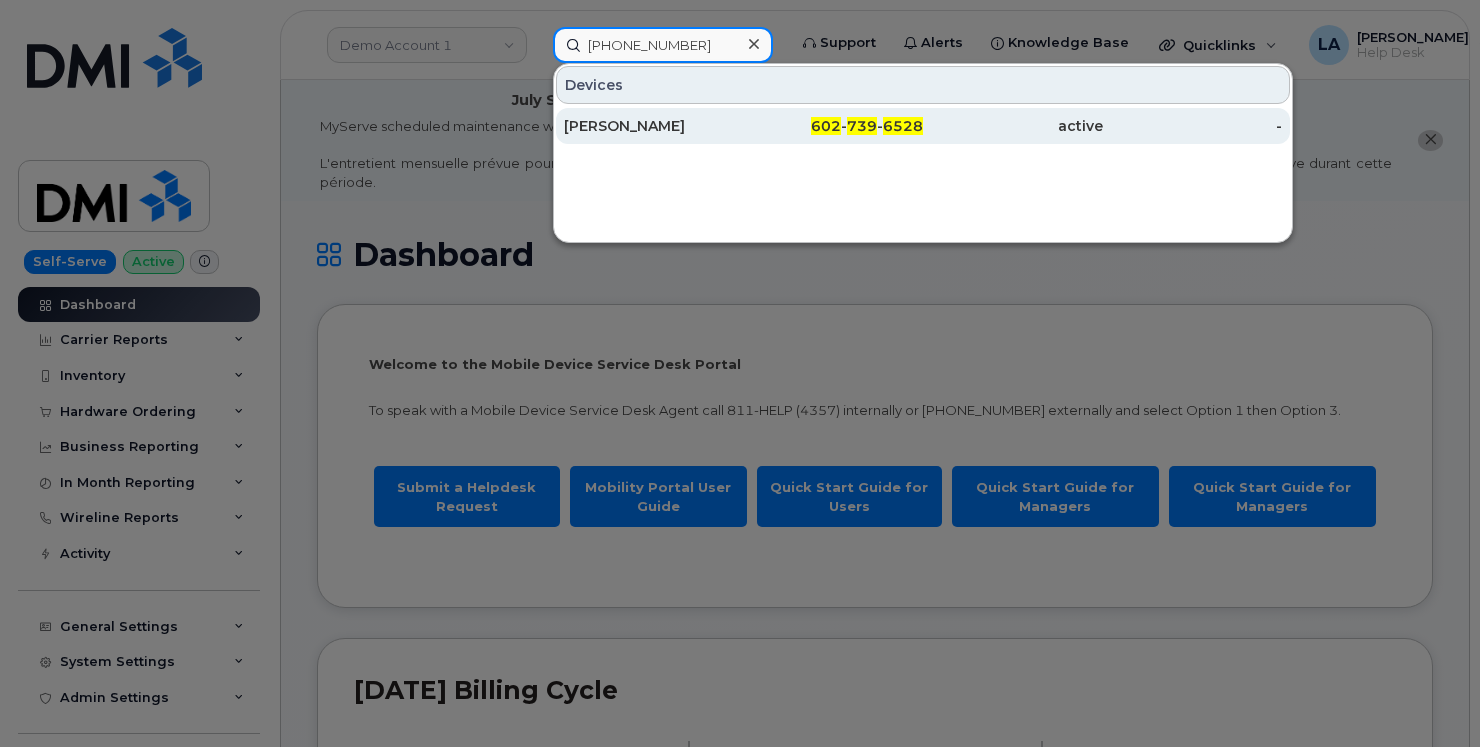 type on "602 739 6528" 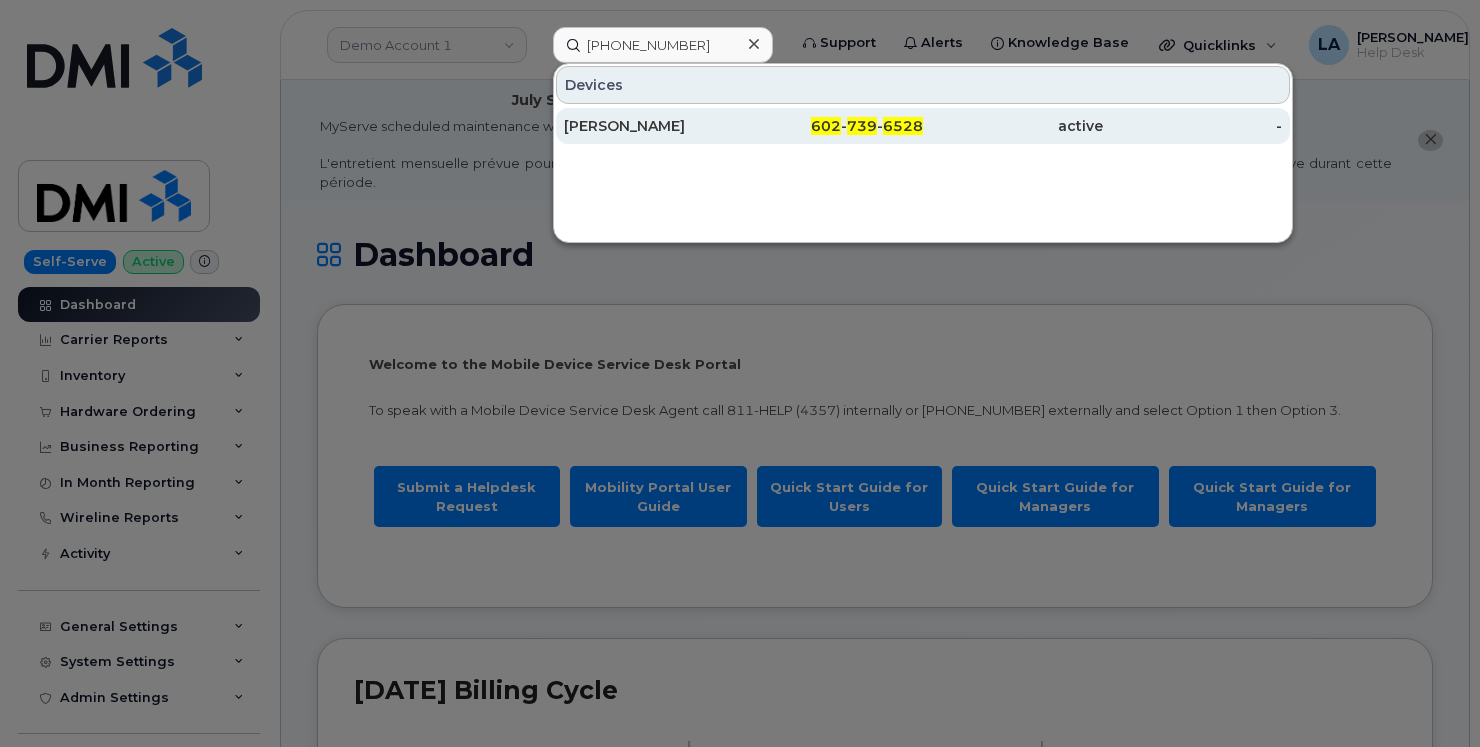 click on "CHRISTOPHER BRANDER" at bounding box center [654, 126] 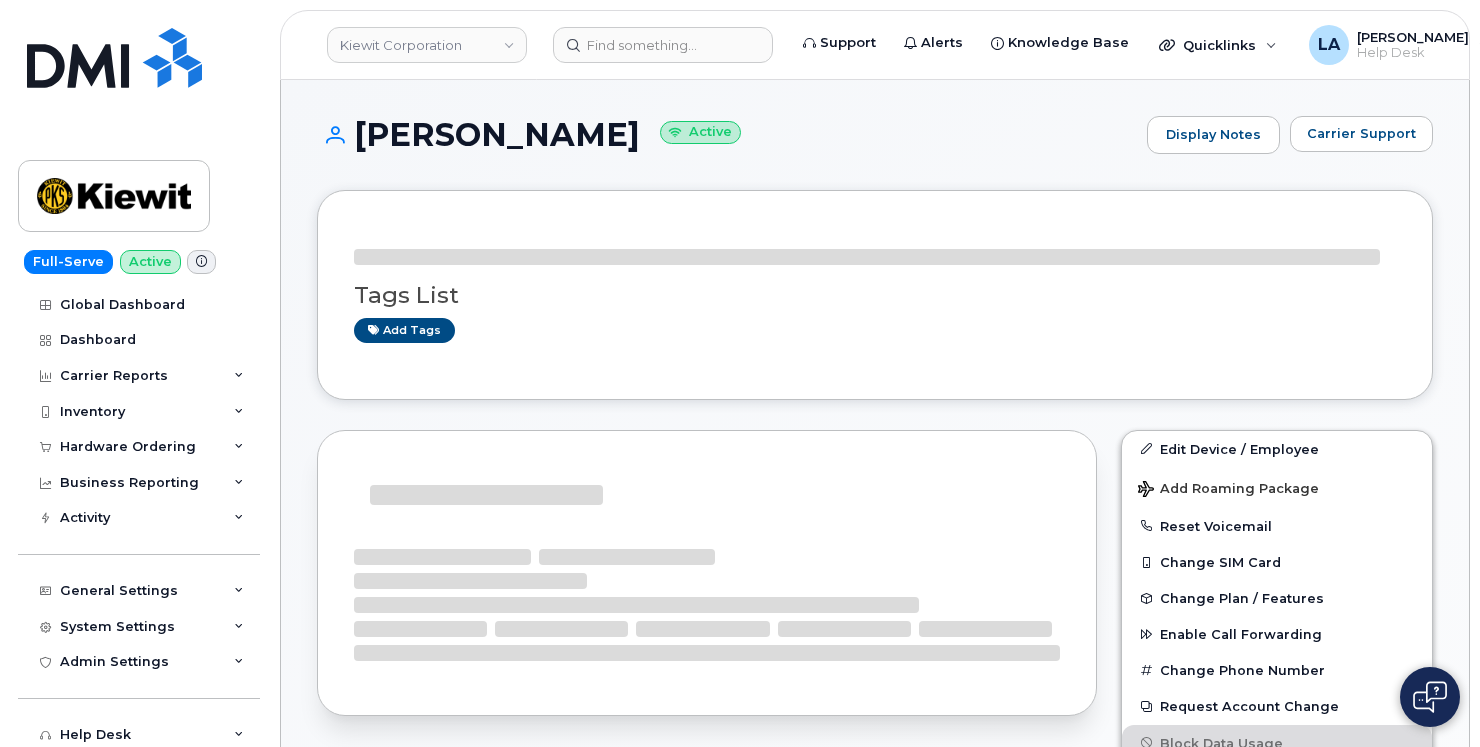 scroll, scrollTop: 0, scrollLeft: 0, axis: both 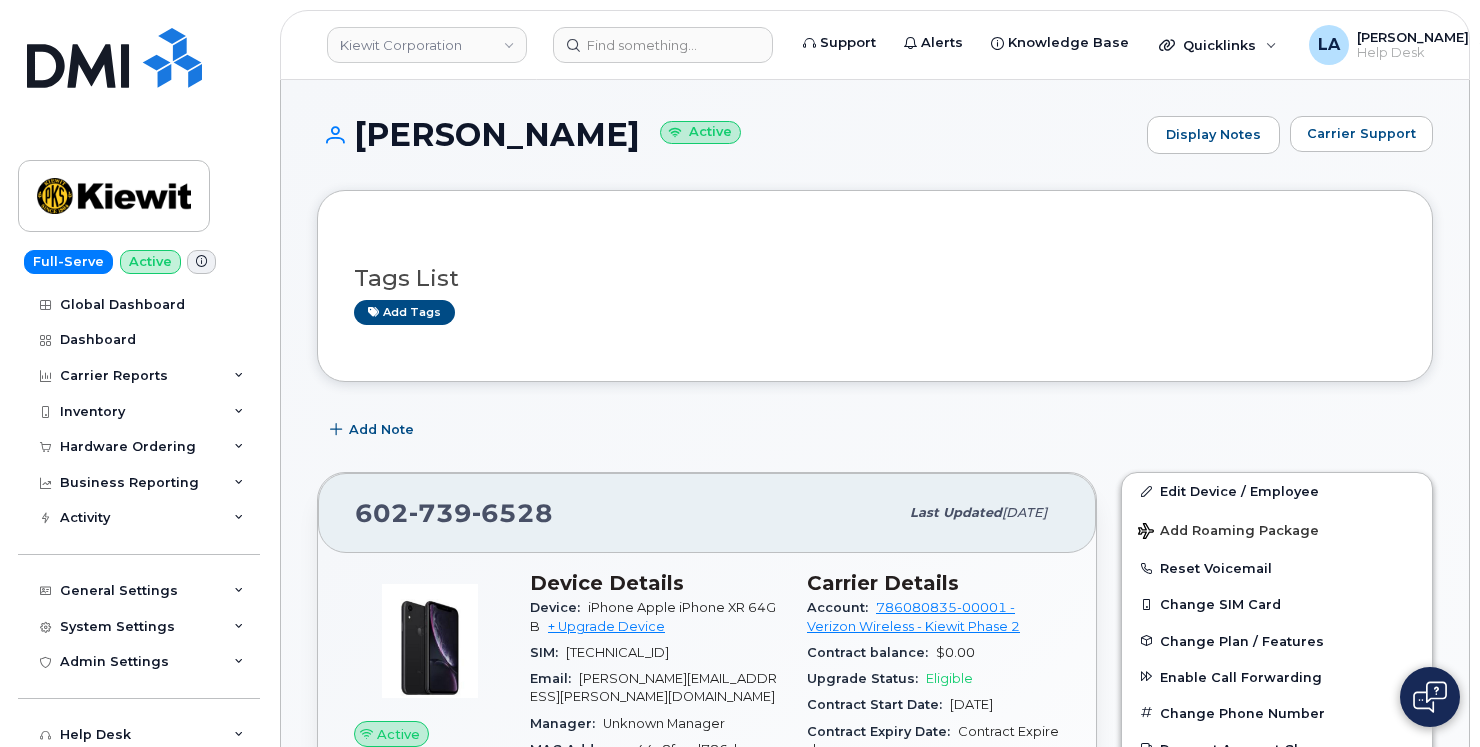 click on "Tags List
Add tags
Add Note
[PHONE_NUMBER] Last updated  [DATE] Active Send Message 5.88 GB  used 0.00 Bytes  included this month Device Details Device: iPhone Apple iPhone XR 64GB + Upgrade Device SIM: [TECHNICAL_ID] Email: [PERSON_NAME][EMAIL_ADDRESS][PERSON_NAME][DOMAIN_NAME] Manager: Unknown Manager MAC Address: [MAC_ADDRESS] Carrier IMEI: [TECHNICAL_ID] City Of Use: [GEOGRAPHIC_DATA] Employee Details Employee number: 543450 Job Title: LABORER JOURNEYMAN Employment Status: Active HR Employee Name: [PERSON_NAME] Department Name: 105067 - I-17, Anthem Way TI to Jct. SR 69 Location: [STREET_ADDRESS][PERSON_NAME] Business Unit HR Lock Enabled Device Business Unit Cost Center: None None None Profit Center: None None None WBS Element: 105067.1795 [PERSON_NAME] Infrastr West Co 1036 Carrier Details Account: 786080835-00001 - Verizon Wireless - [PERSON_NAME] Phase 2 Contract balance: $0.00 Upgrade Status: Eligible Contract Start Date: [DATE] Contract Expiry Date: Contract Expired" at bounding box center (875, 1576) 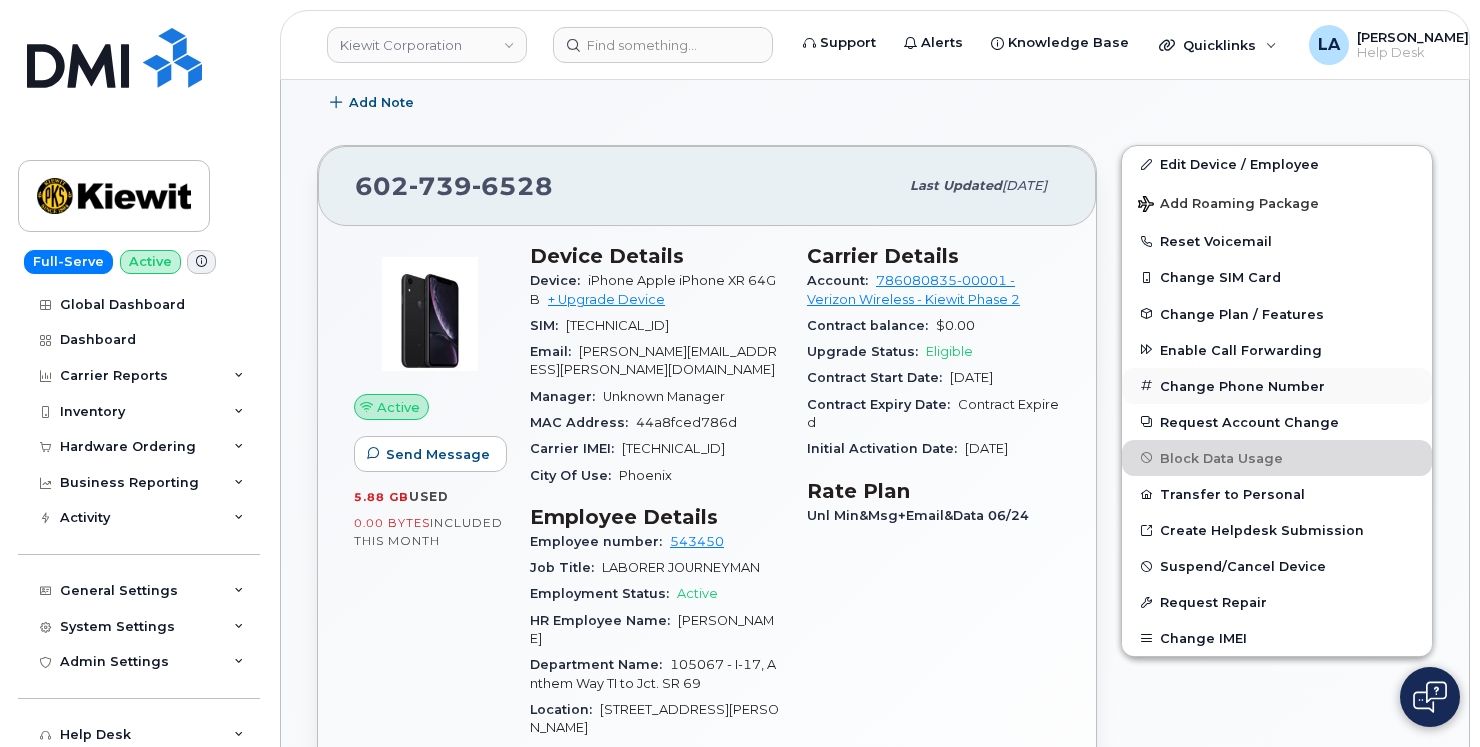 scroll, scrollTop: 333, scrollLeft: 0, axis: vertical 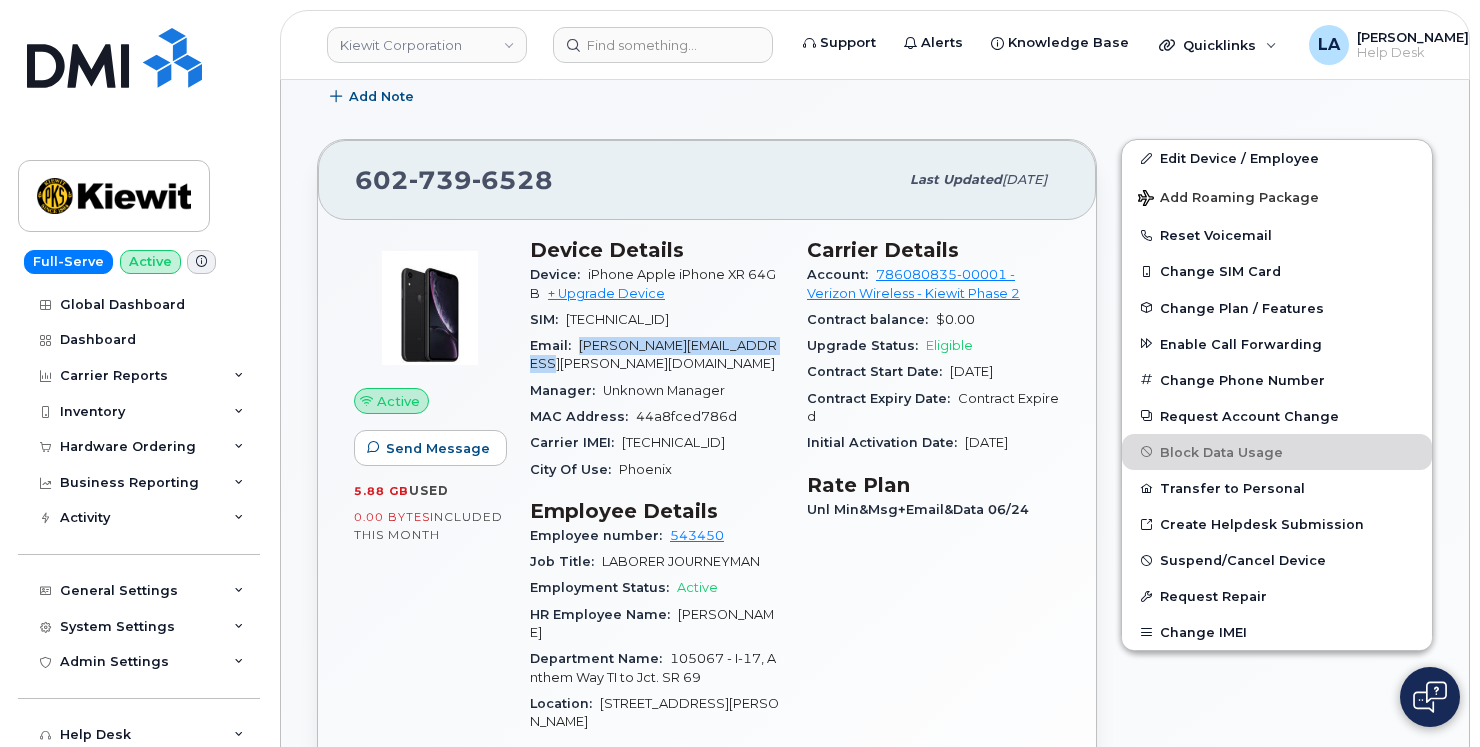 drag, startPoint x: 578, startPoint y: 340, endPoint x: 591, endPoint y: 365, distance: 28.178005 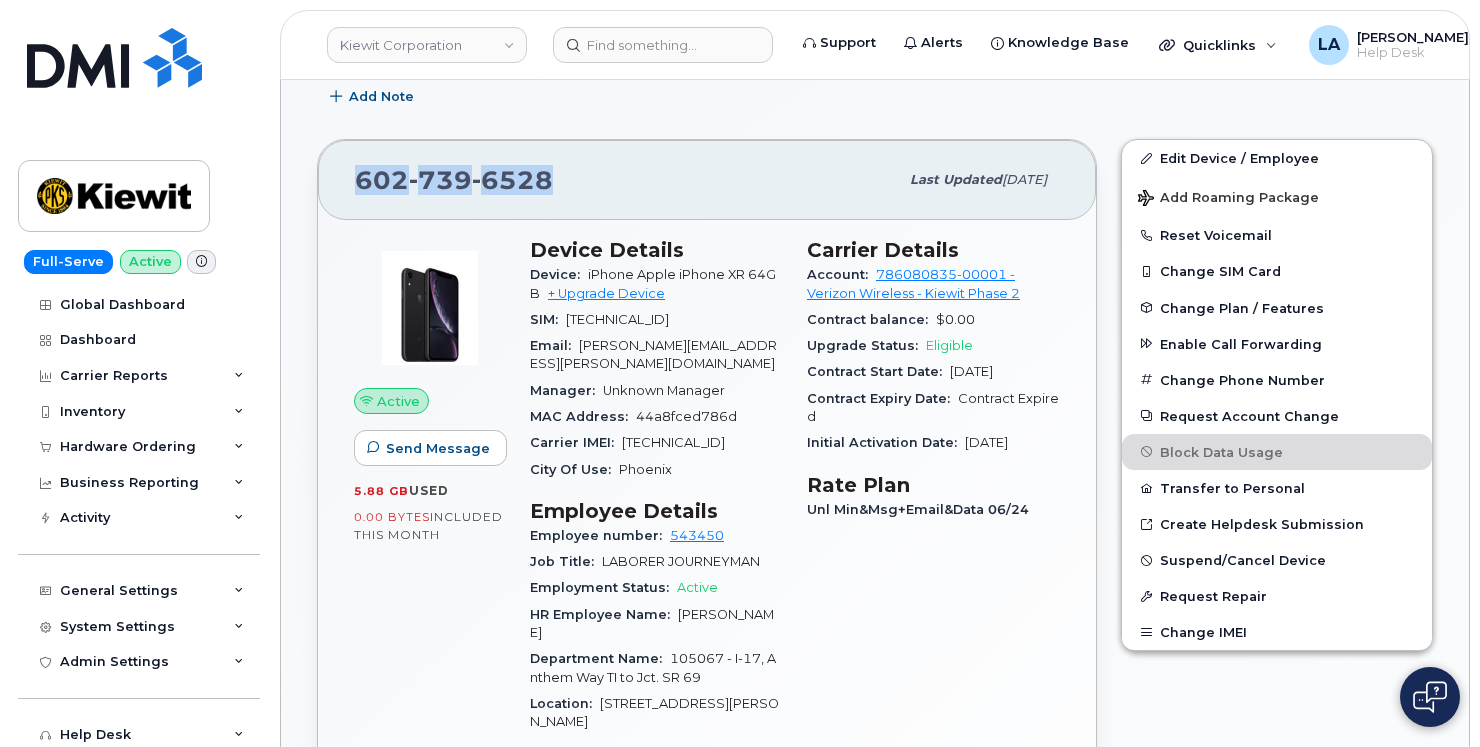 drag, startPoint x: 592, startPoint y: 181, endPoint x: 341, endPoint y: 185, distance: 251.03188 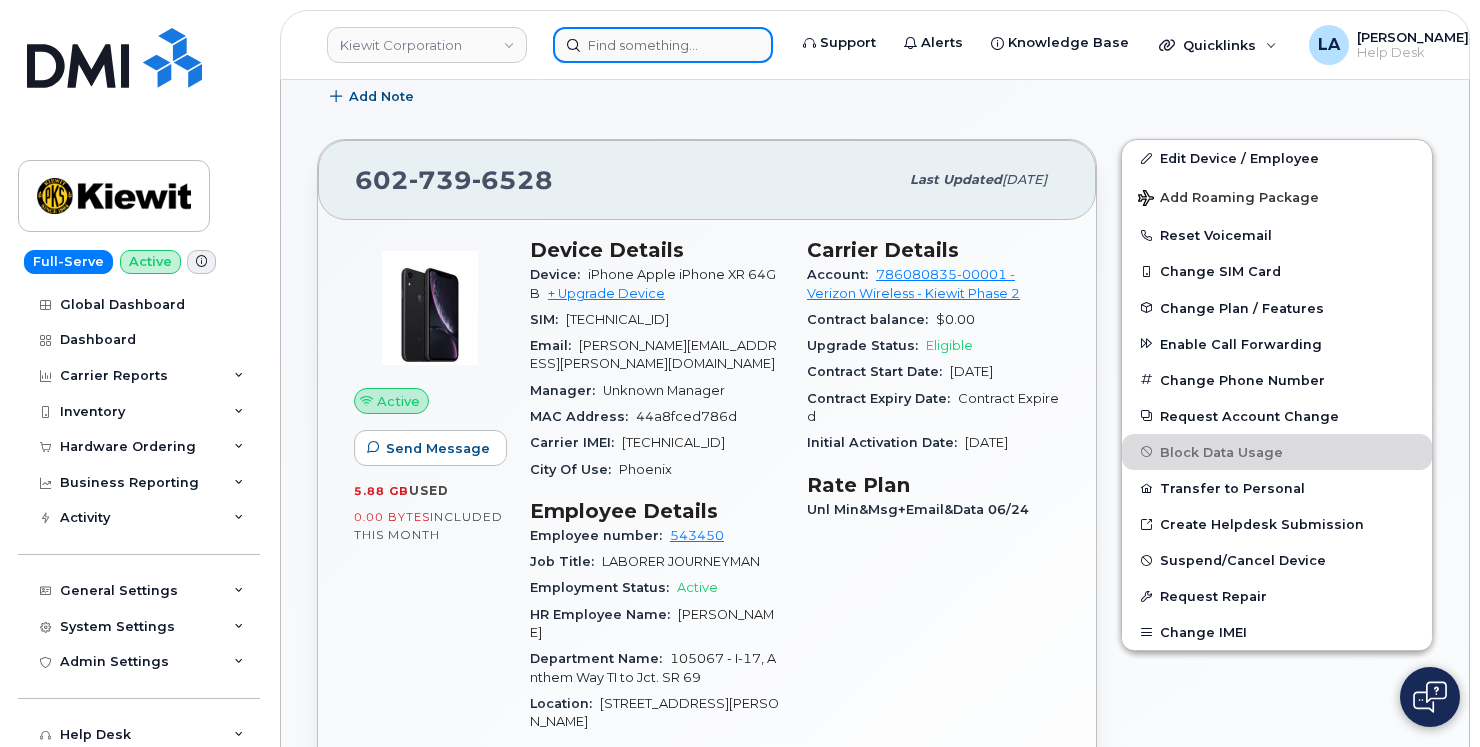 click at bounding box center (663, 45) 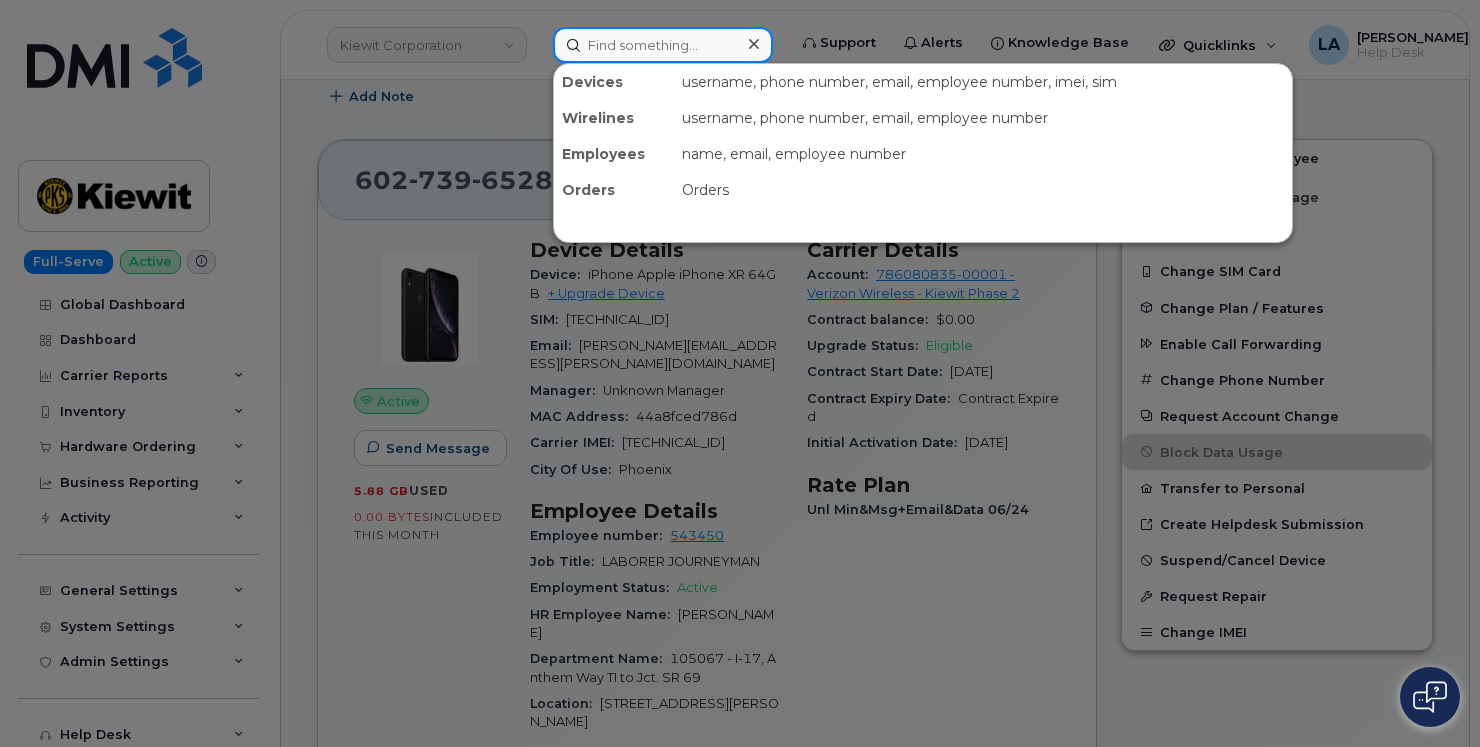 paste on "9853173822" 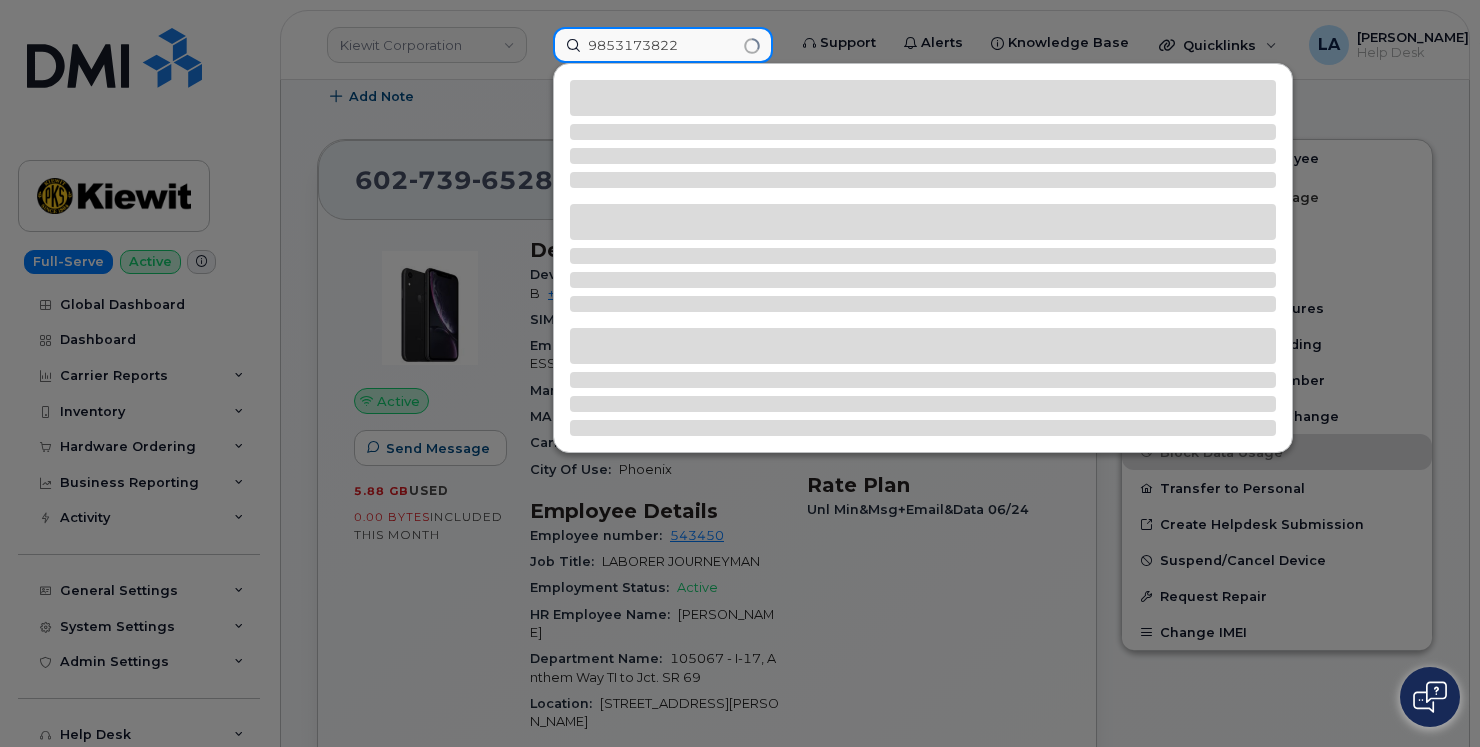 click on "9853173822" at bounding box center (663, 45) 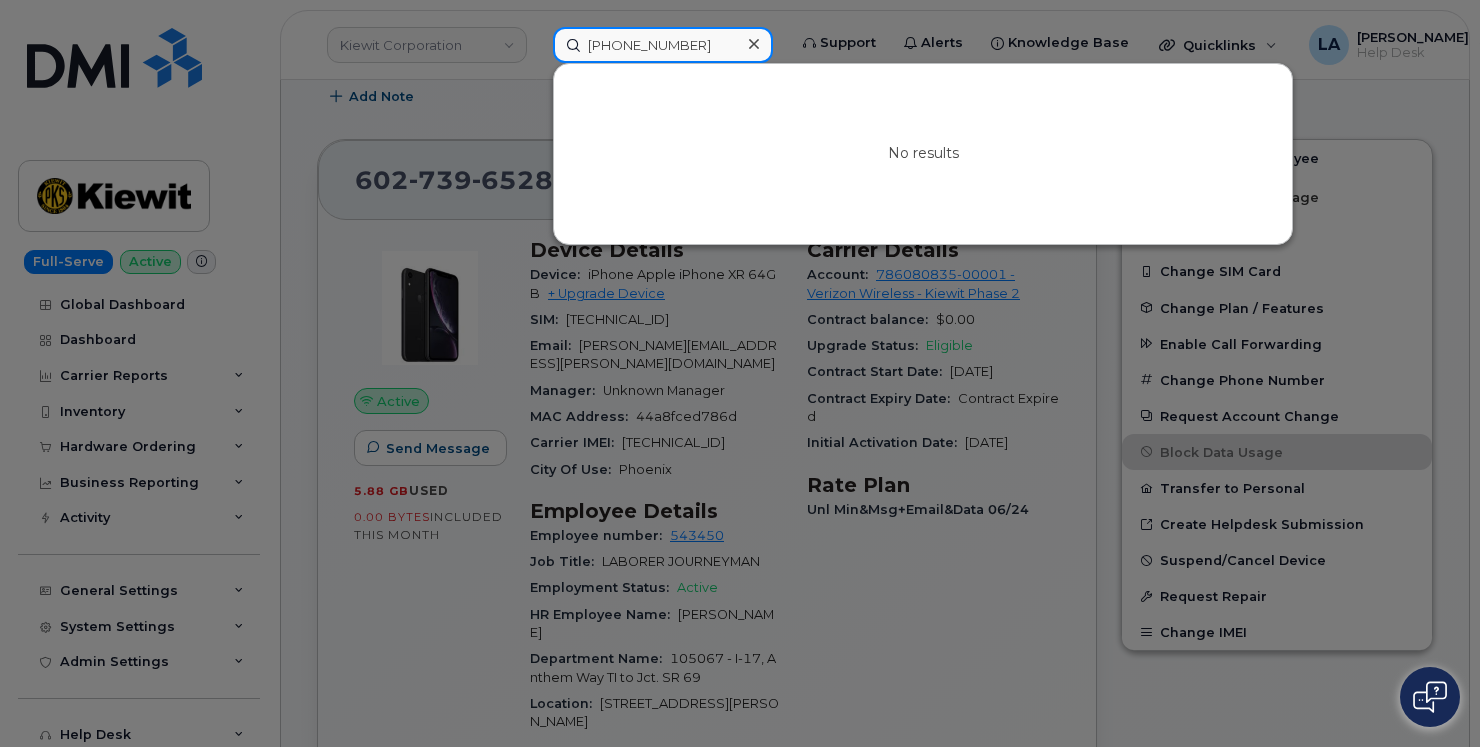 drag, startPoint x: 711, startPoint y: 50, endPoint x: 470, endPoint y: 39, distance: 241.2509 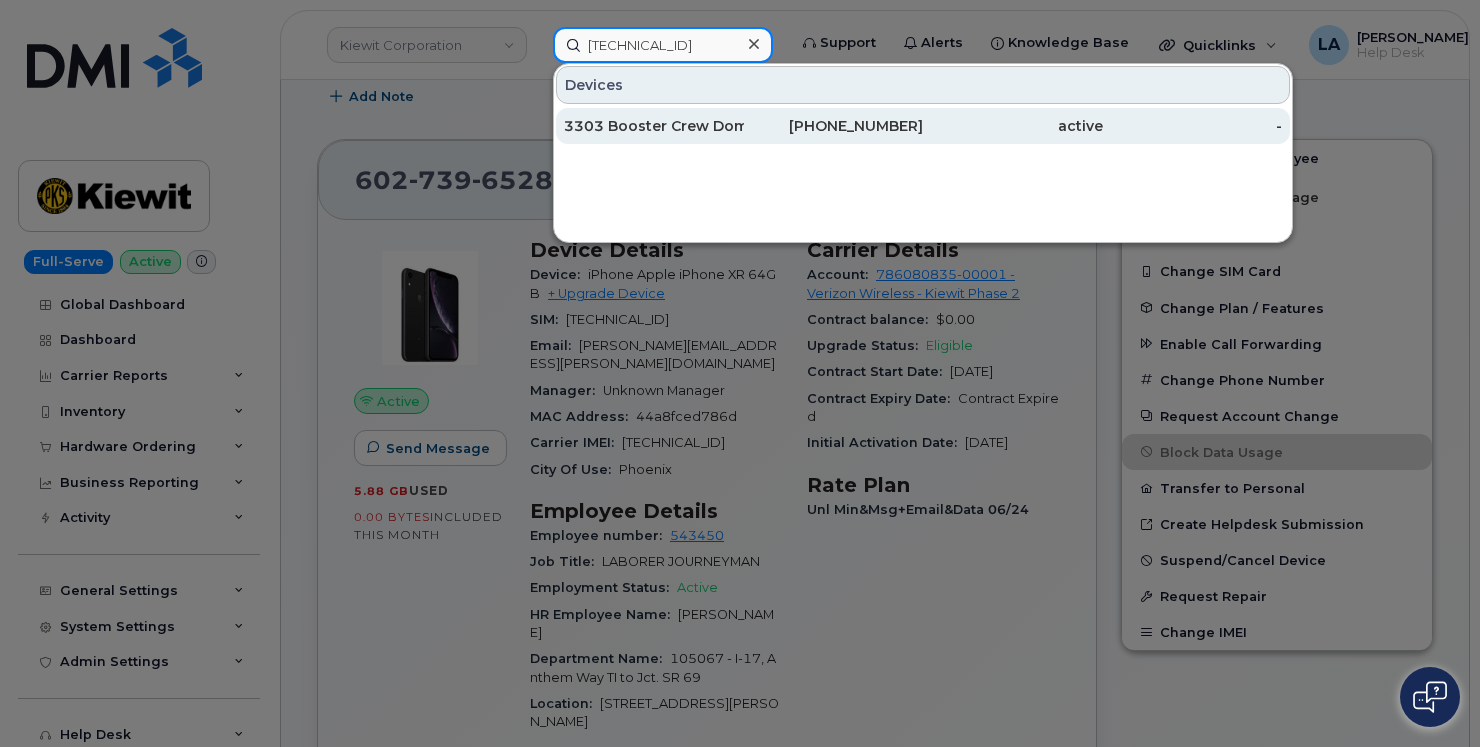 type on "358718371823985" 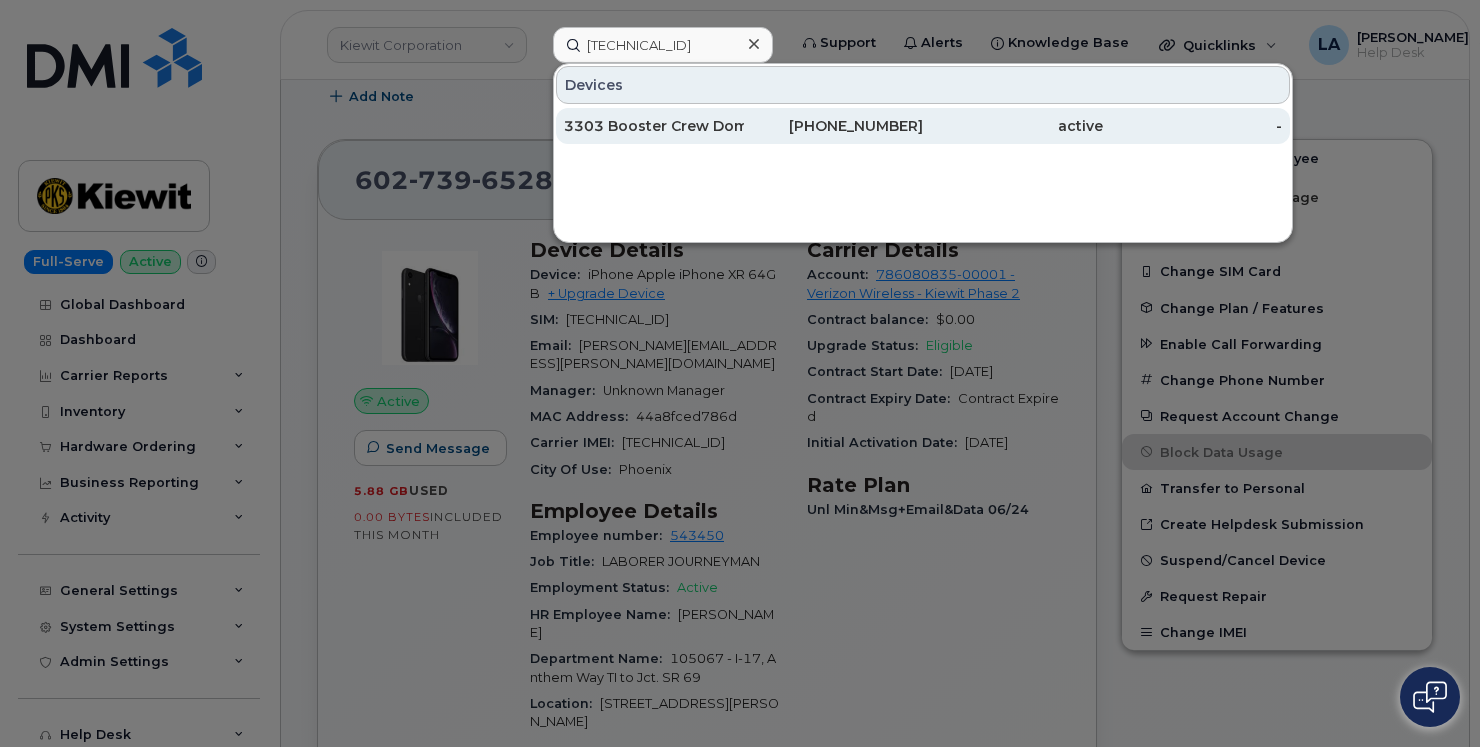 click on "3303 Booster Crew Dome" at bounding box center (654, 126) 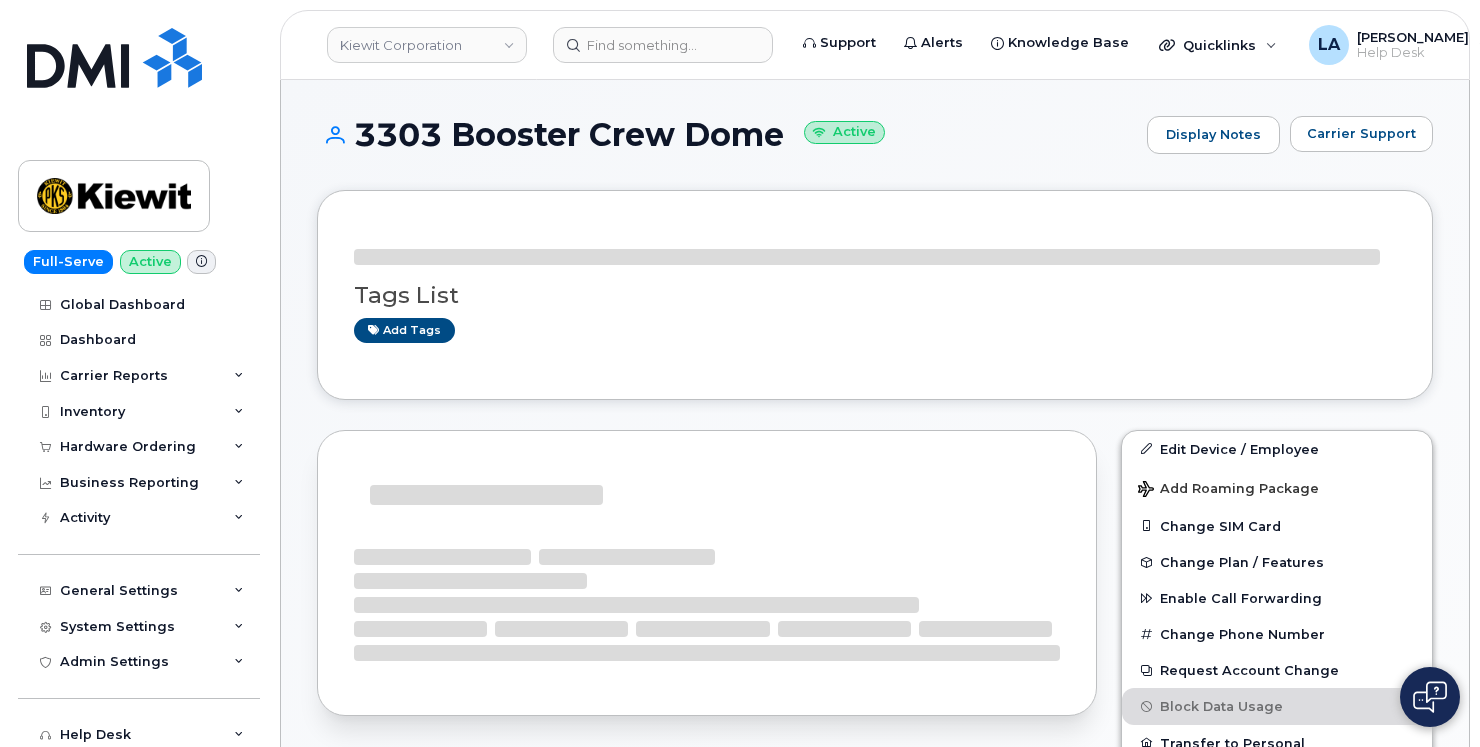 scroll, scrollTop: 0, scrollLeft: 0, axis: both 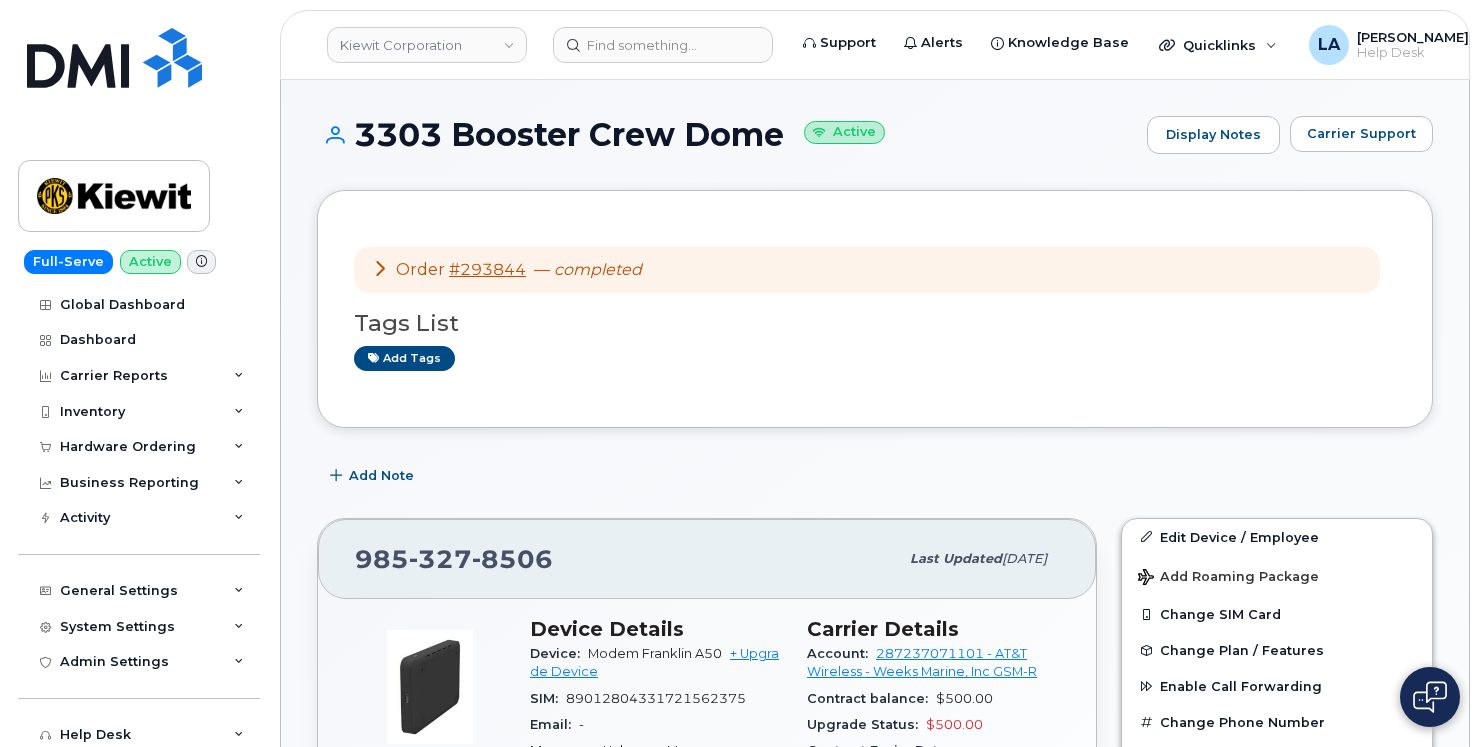 click on "3303 Booster Crew Dome
Active
Display Notes
Carrier Support
Order #293844 — completed
Tags List
Add tags
Add Note
985 327 8506 Last updated  Jul 09, 2025 Active Send Message Device Details Device: Modem Franklin A50  + Upgrade Device SIM: 89012804331721562375 Email: - Manager: Unknown Manager Carrier IMEI: 358718371823985 City Of Use: Covington Business Unit HR Lock Enabled Device Business Unit Cost Center: None None None Profit Center: None None None WBS Element: 108025.1650 Weeks Marine, Inc. 2187 Carrier Details Account: 287237071101 - AT&T Wireless - Weeks Marine, Inc GSM-R Contract balance: $500.00 Upgrade Status: $500.00 Contract Expiry Date: Rate Plan No rate plan for device
Edit Device / Employee
Add Roaming Package
Change SIM Card
Change Plan / Features
Enable Call Forwarding
Change Phone Number
Request Account Change
Block Data Usage" at bounding box center (875, 1119) 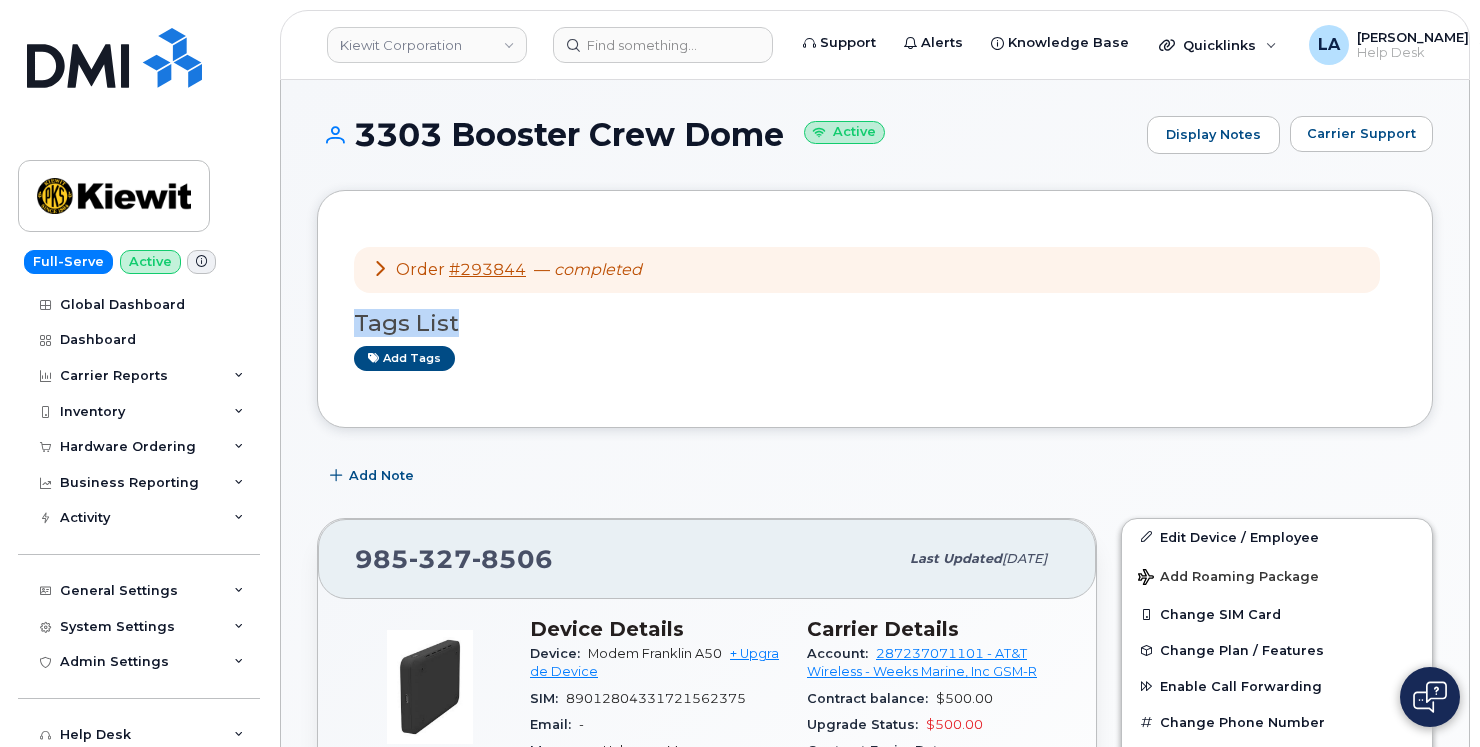drag, startPoint x: 1478, startPoint y: 223, endPoint x: 1476, endPoint y: 254, distance: 31.06445 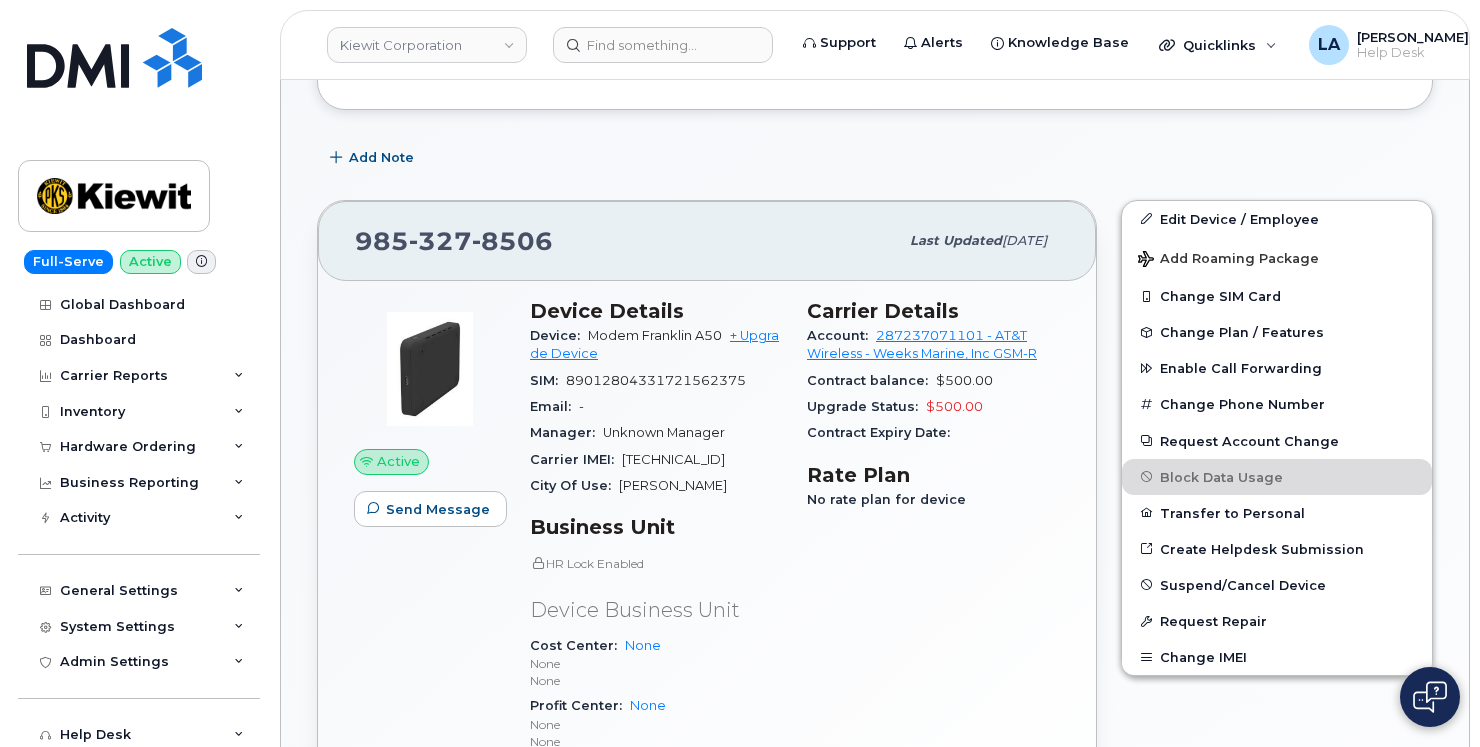 scroll, scrollTop: 386, scrollLeft: 0, axis: vertical 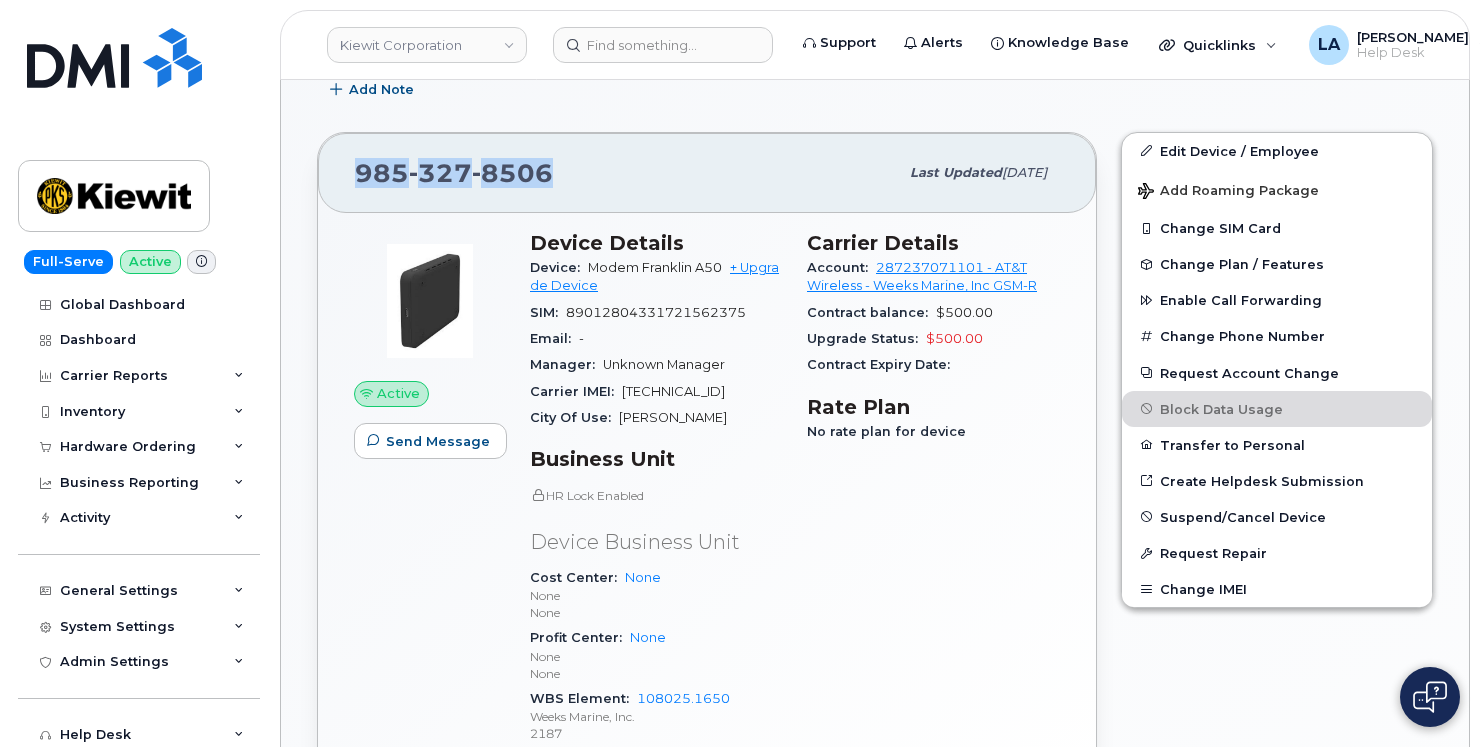drag, startPoint x: 575, startPoint y: 170, endPoint x: 559, endPoint y: 126, distance: 46.818798 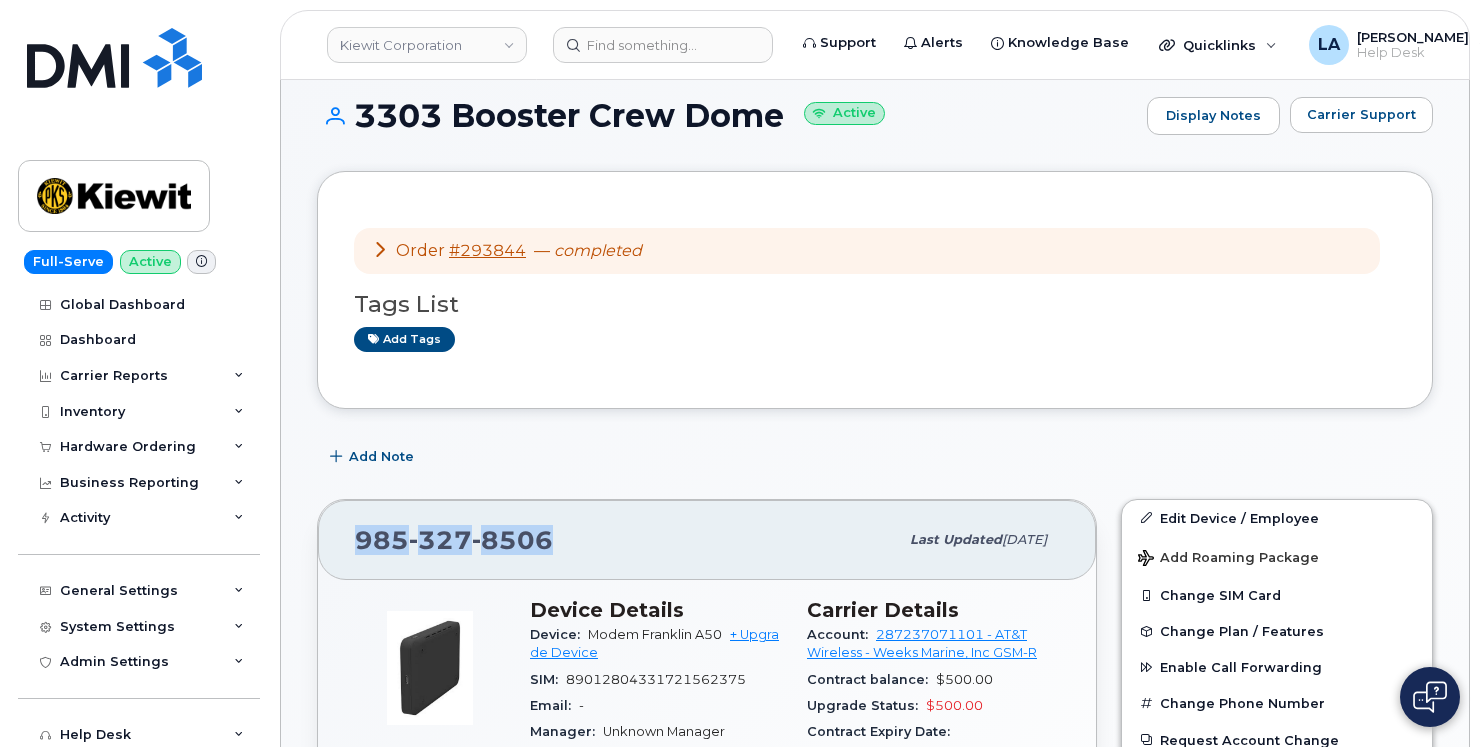 scroll, scrollTop: 0, scrollLeft: 0, axis: both 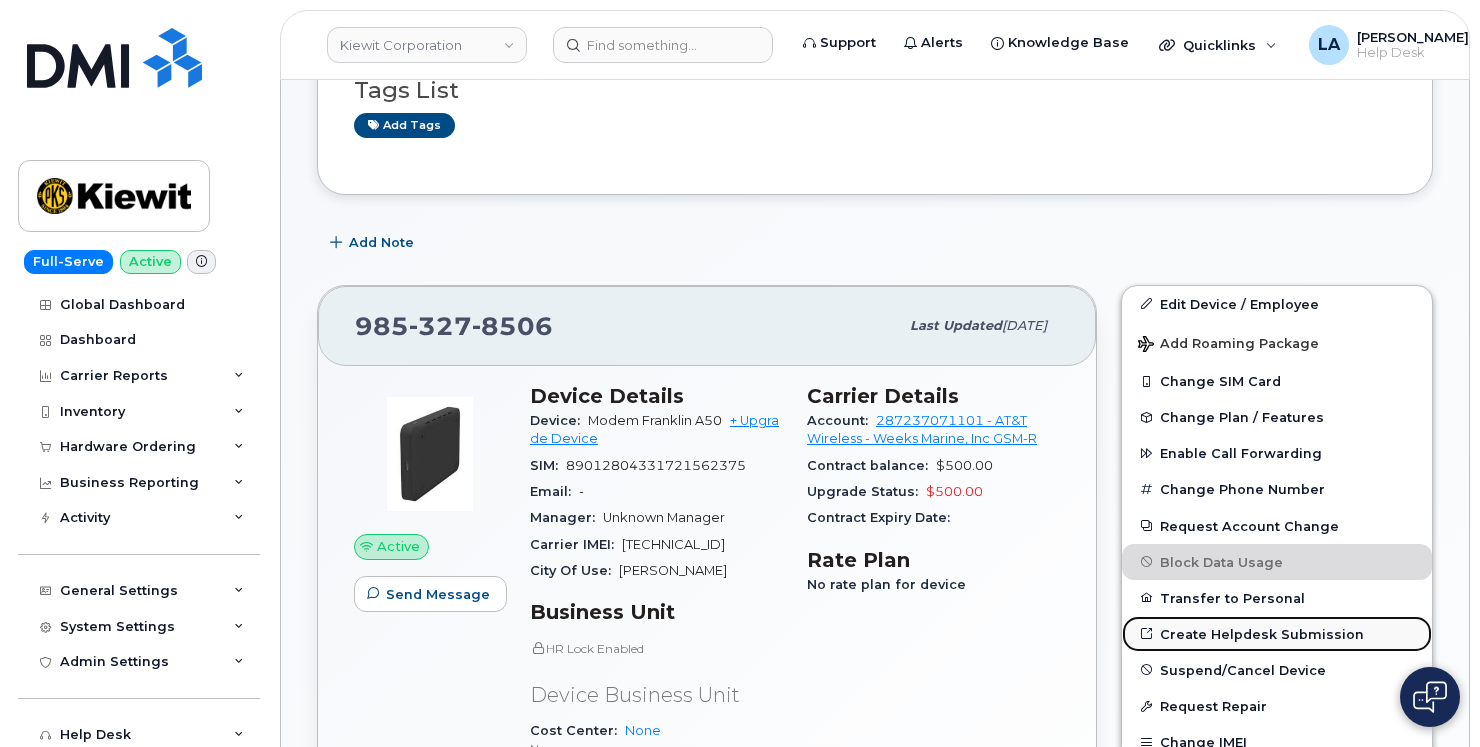 click on "Create Helpdesk Submission" at bounding box center (1277, 634) 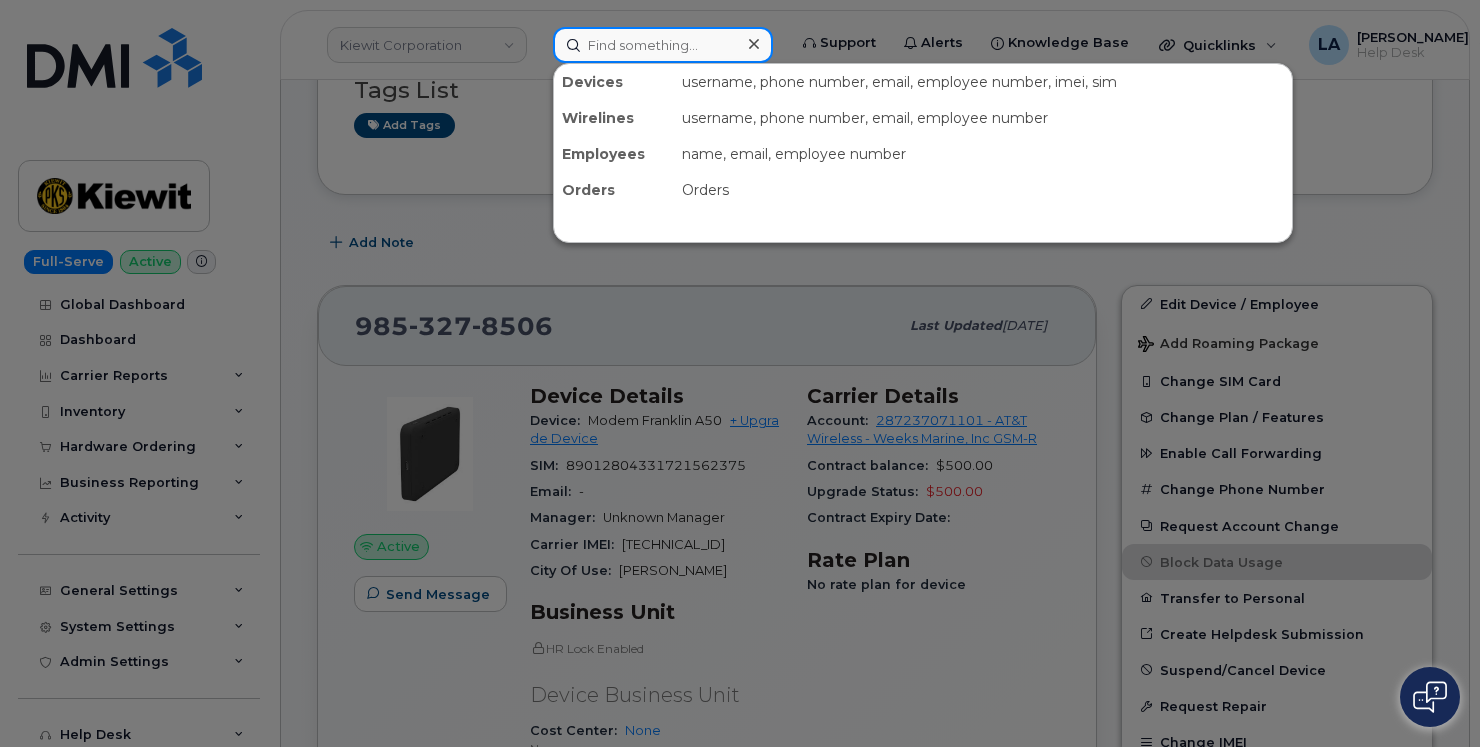 click at bounding box center (663, 45) 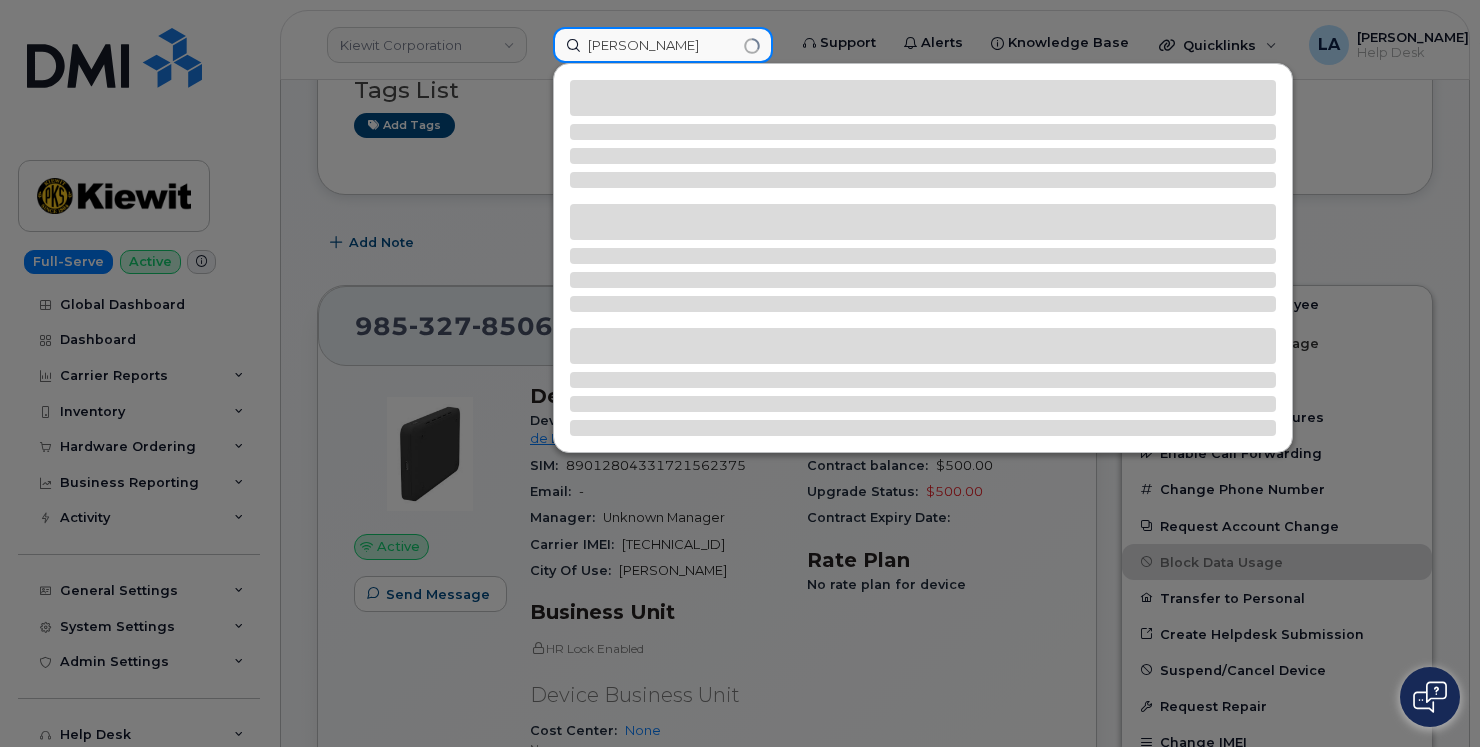 click on "[PERSON_NAME]" at bounding box center (663, 45) 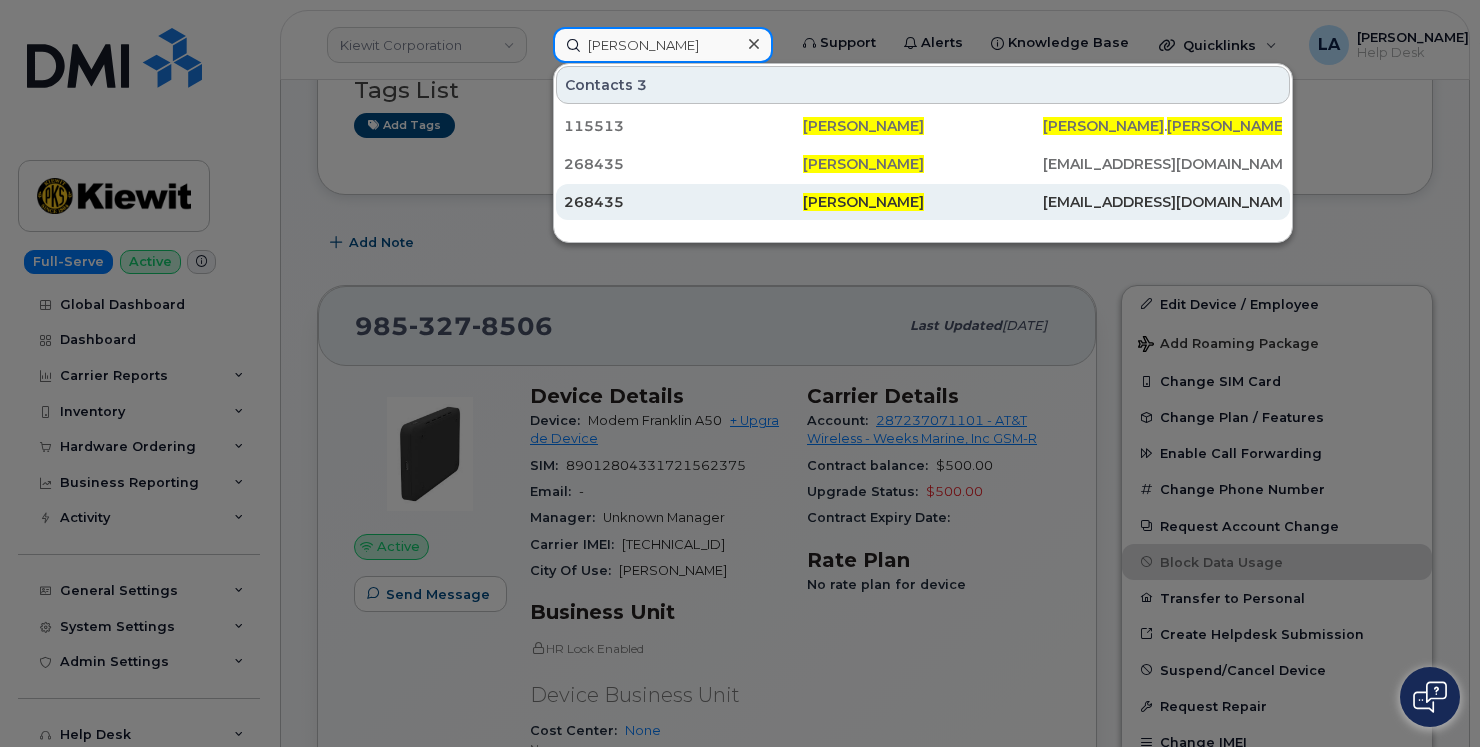 type on "[PERSON_NAME]" 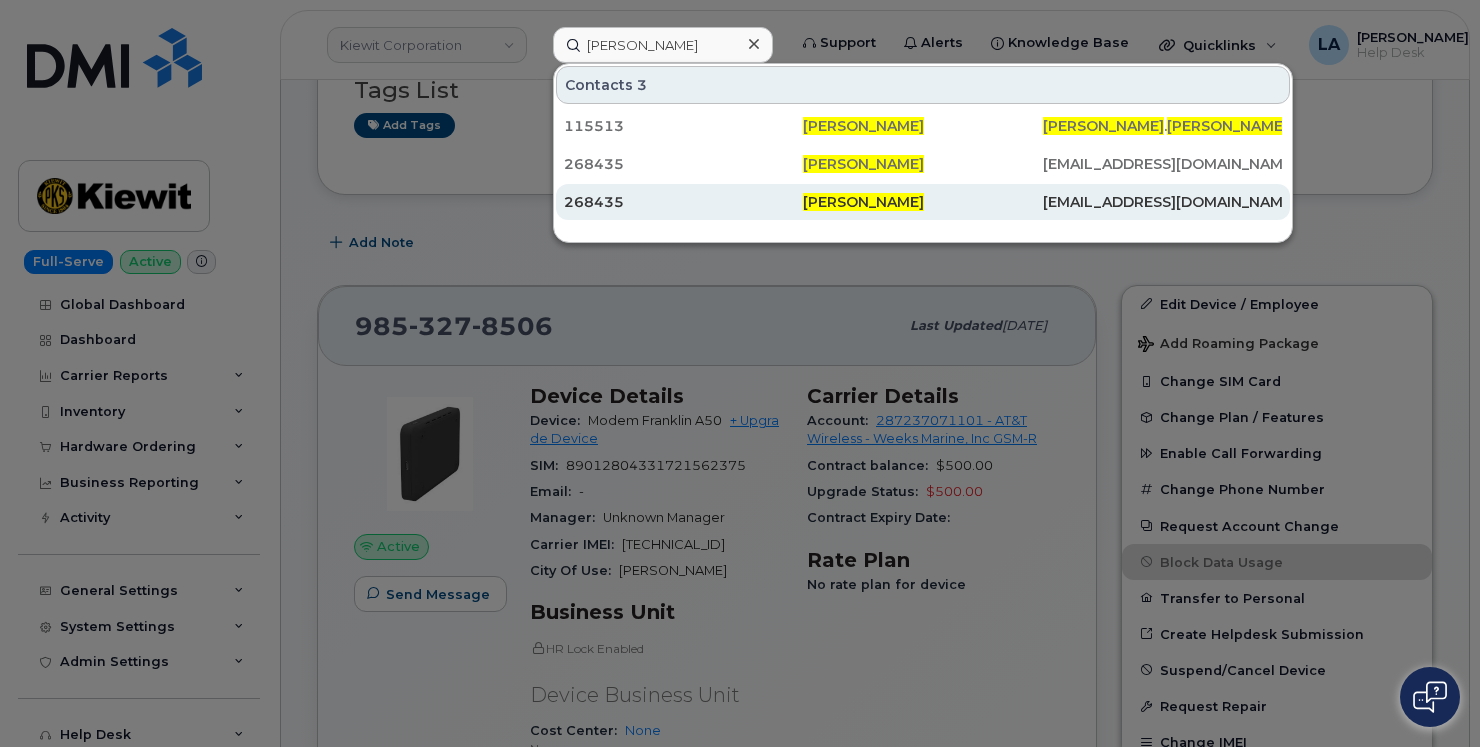click on "[PERSON_NAME]" at bounding box center [863, 202] 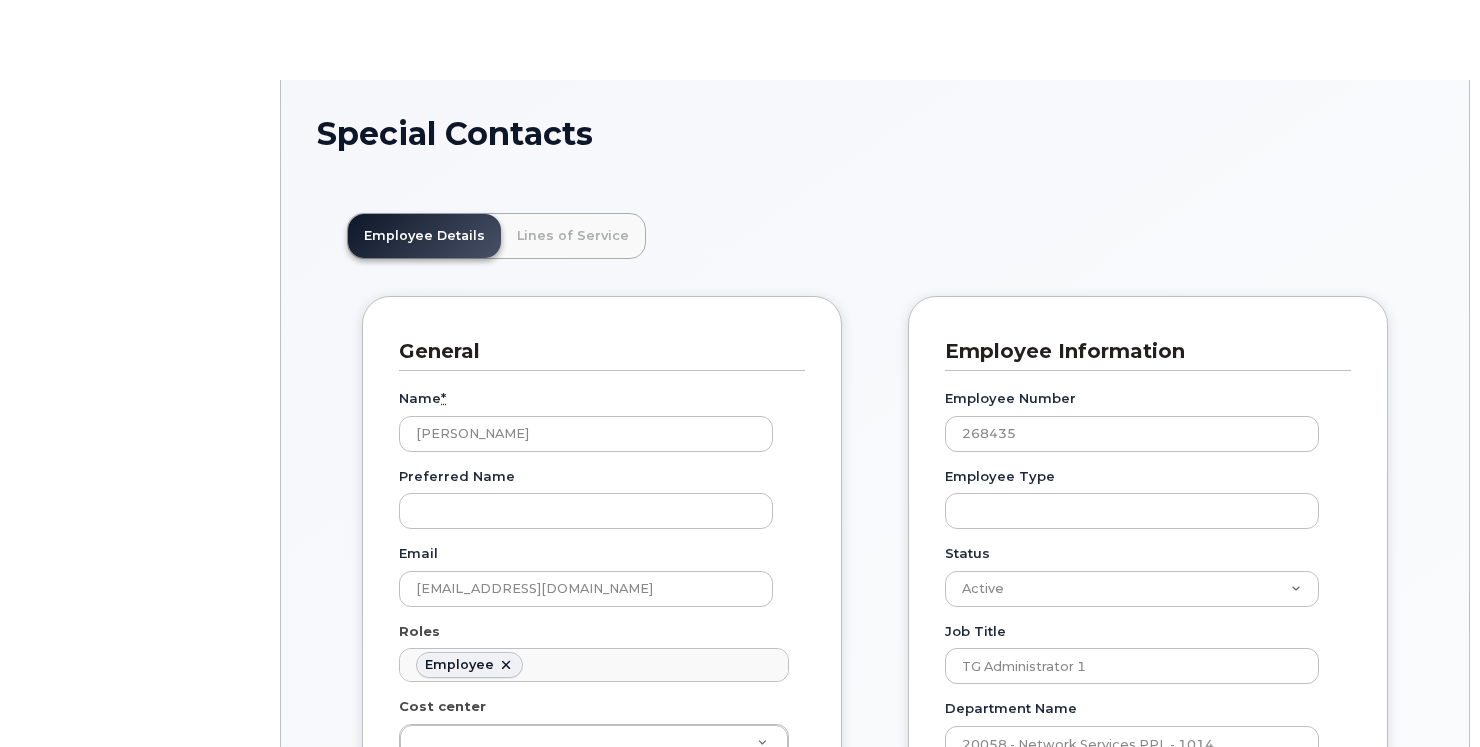 scroll, scrollTop: 0, scrollLeft: 0, axis: both 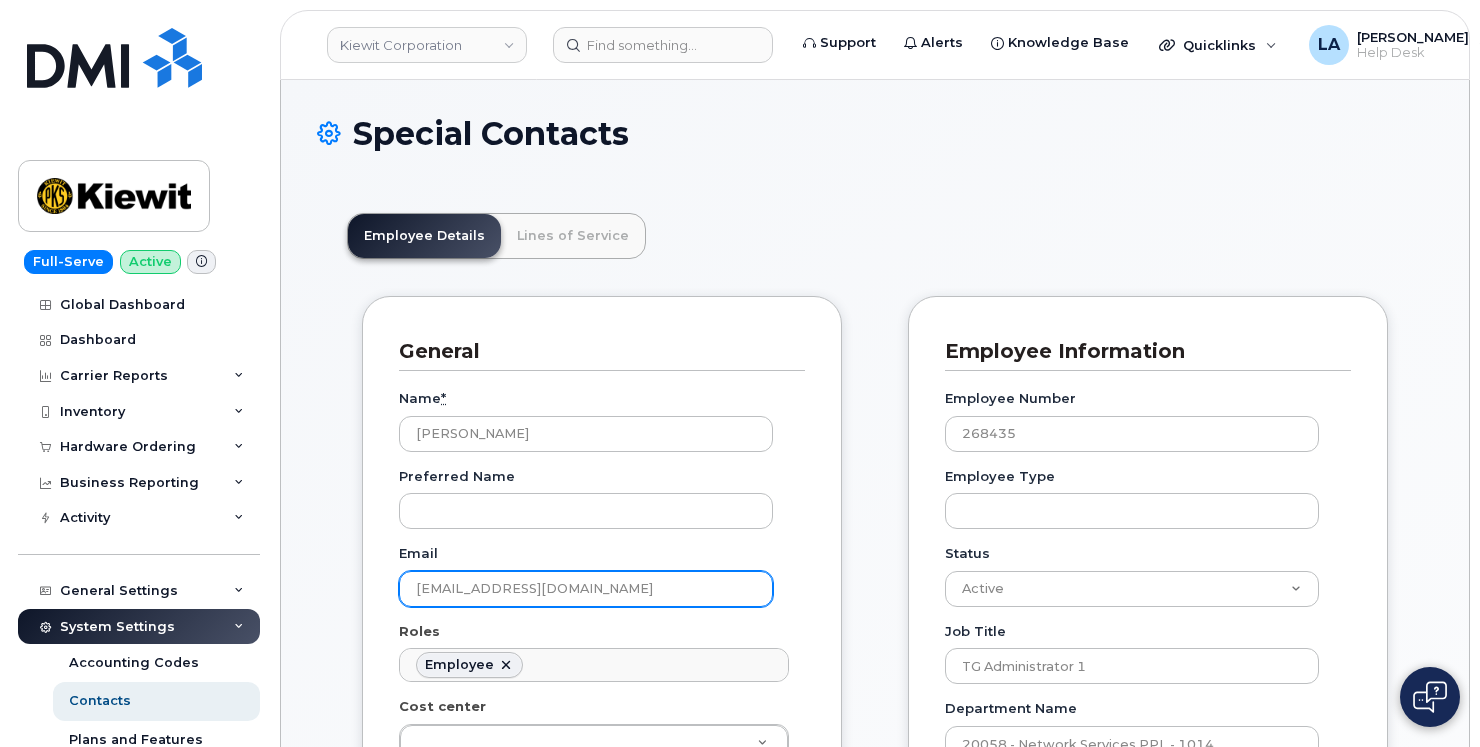 drag, startPoint x: 679, startPoint y: 575, endPoint x: 372, endPoint y: 573, distance: 307.0065 